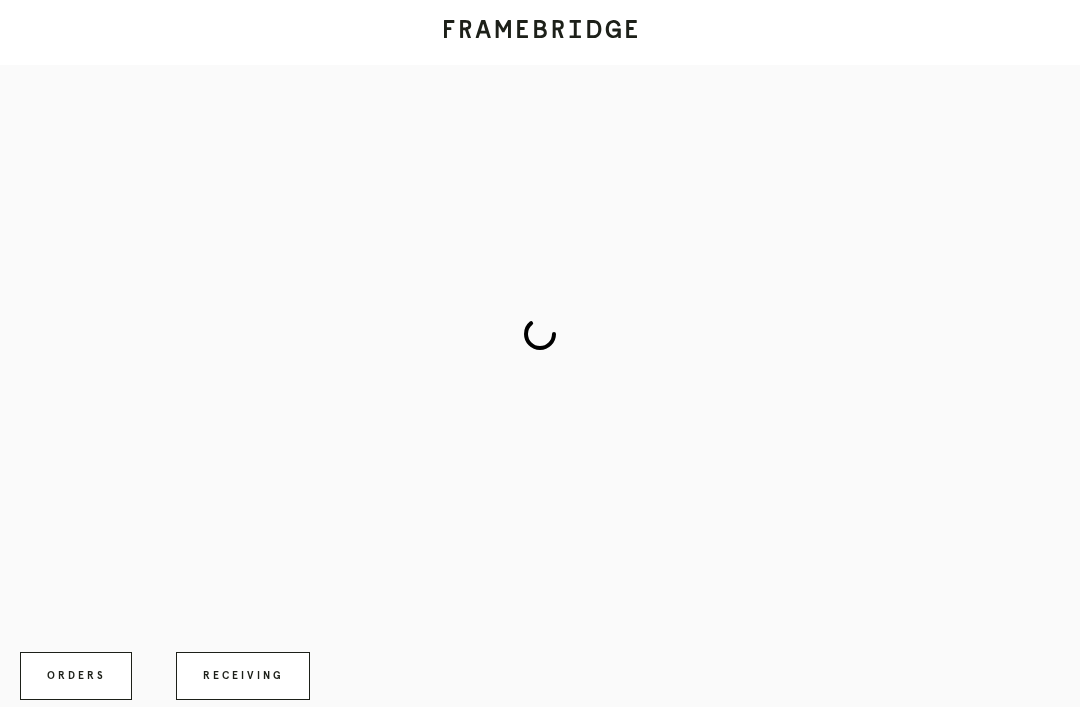 scroll, scrollTop: 83, scrollLeft: 0, axis: vertical 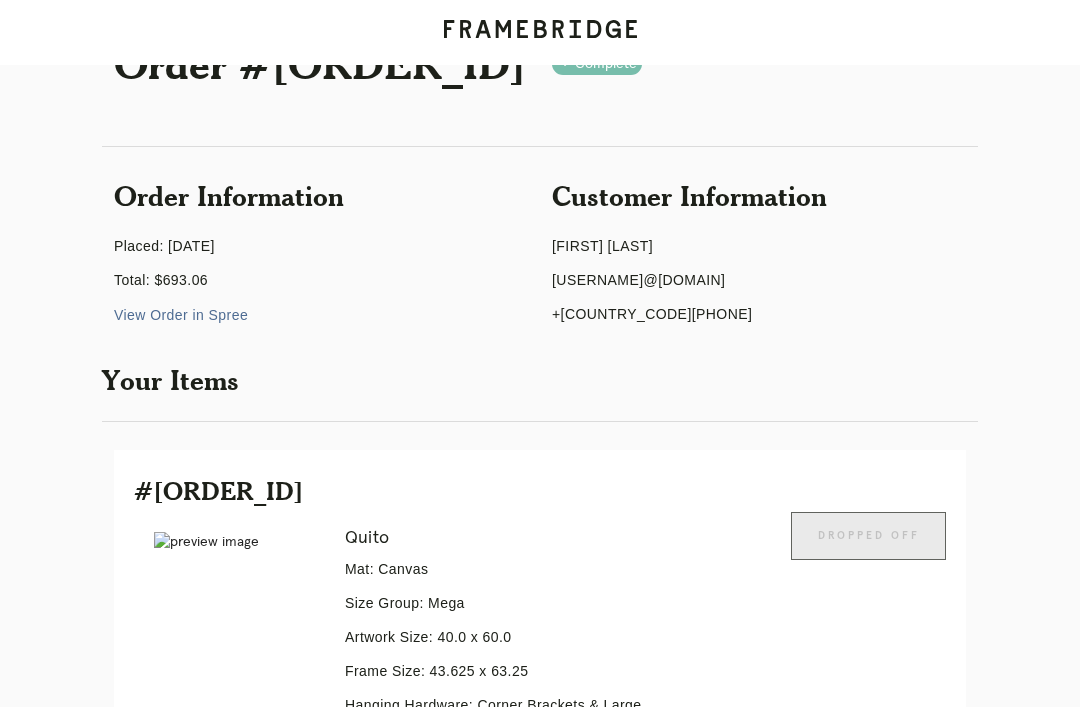 click on "Orders" at bounding box center [76, 974] 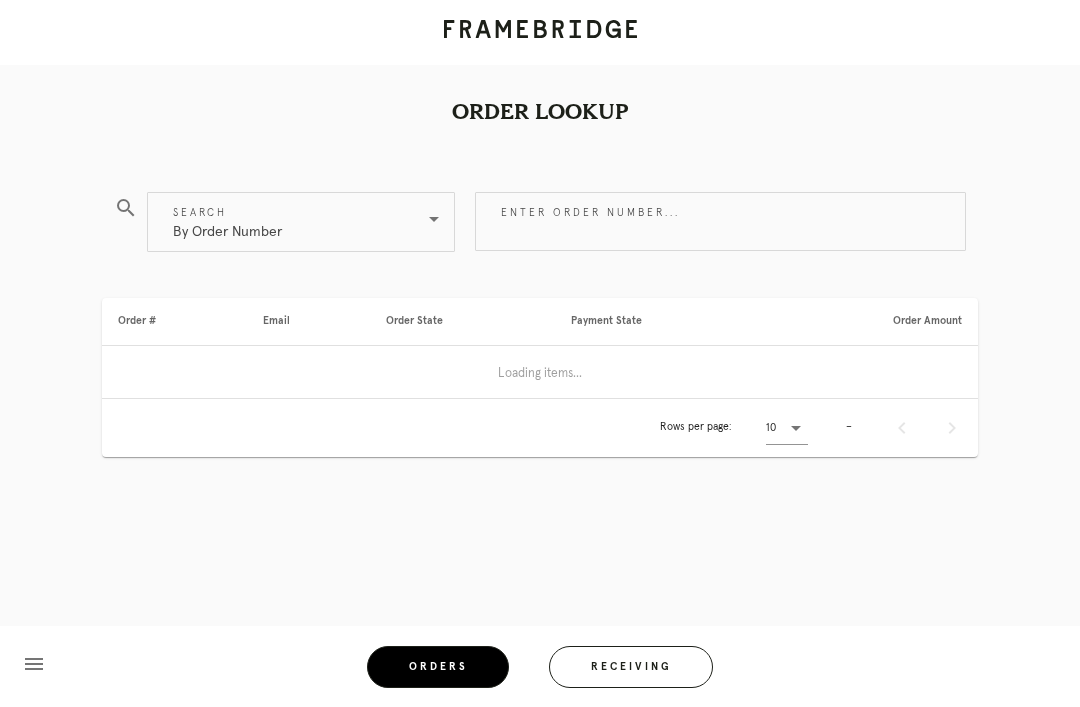 scroll, scrollTop: 64, scrollLeft: 0, axis: vertical 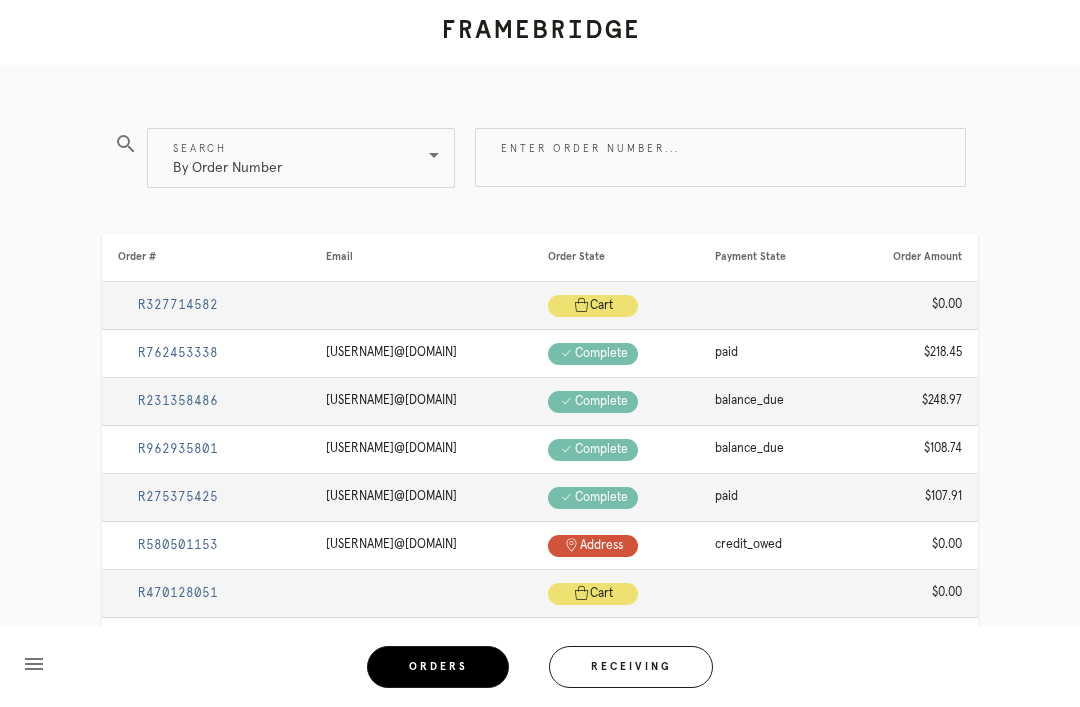 click on "Receiving" at bounding box center [631, 667] 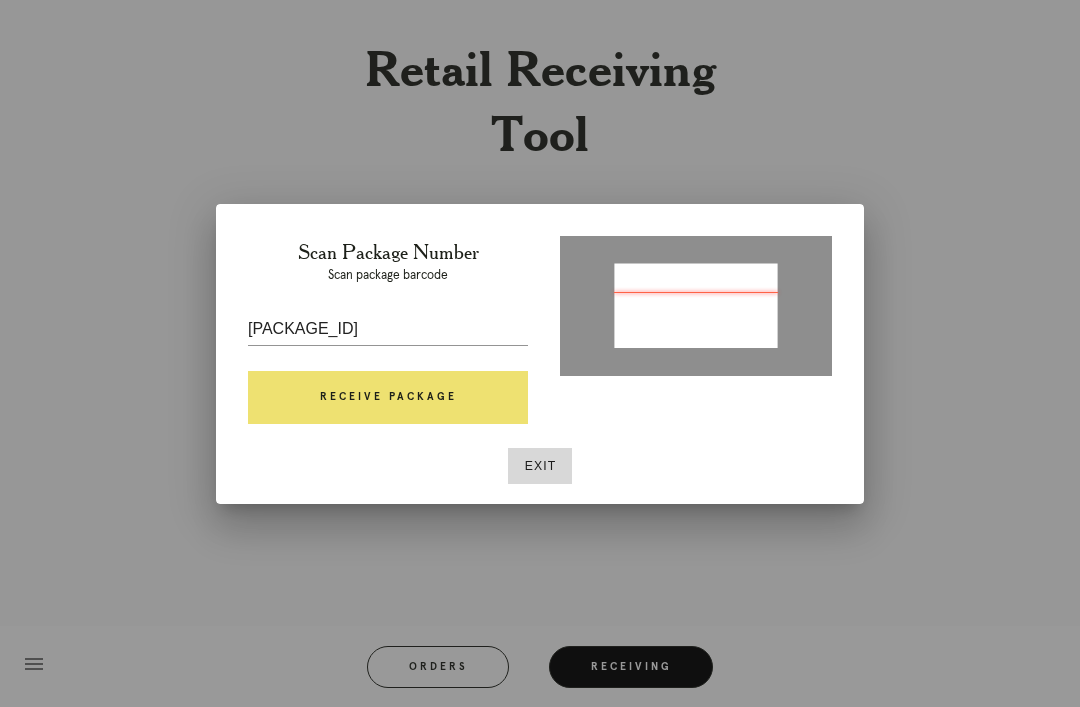 click on "Receive Package" at bounding box center (388, 398) 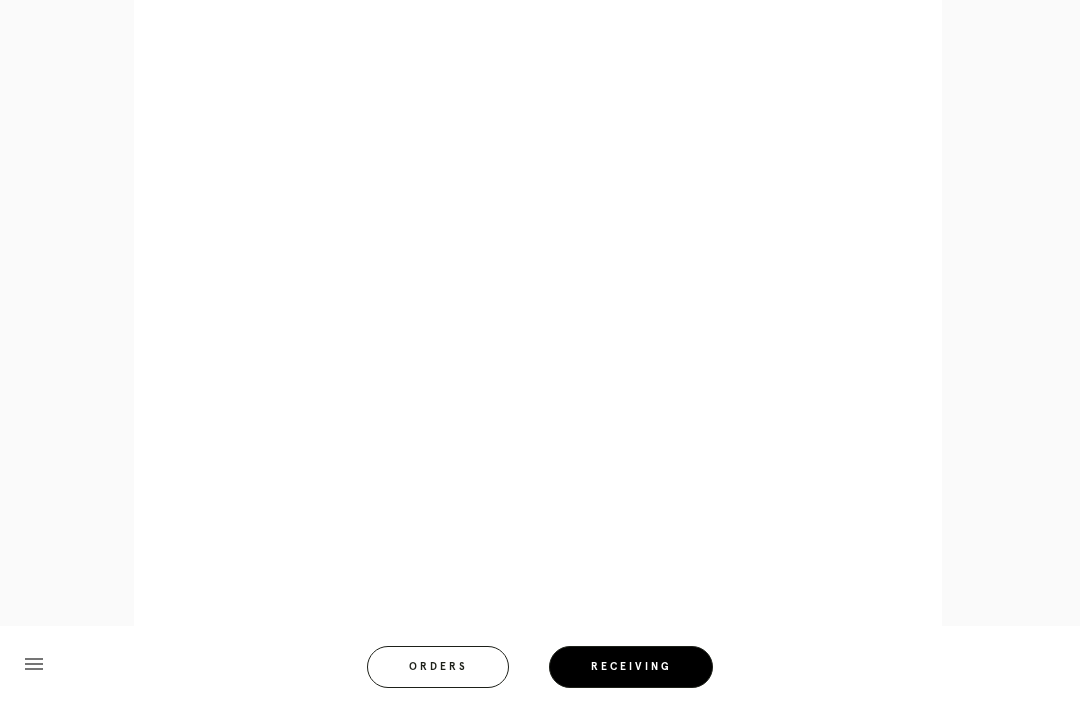 scroll, scrollTop: 1109, scrollLeft: 0, axis: vertical 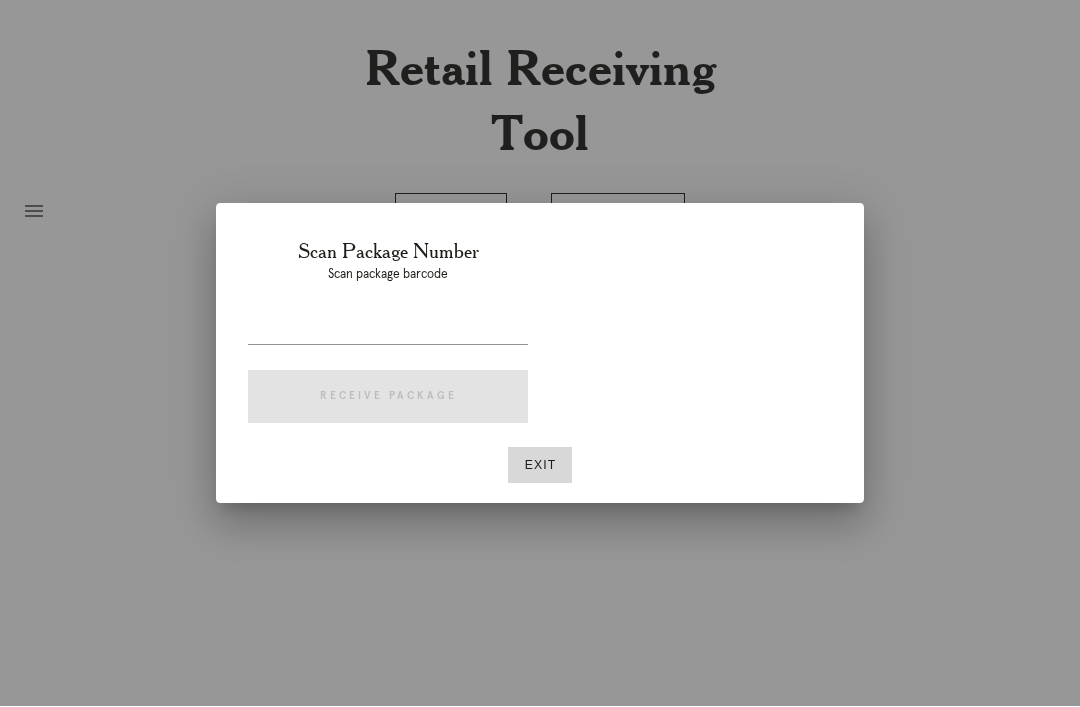 click on "Exit" at bounding box center [540, 466] 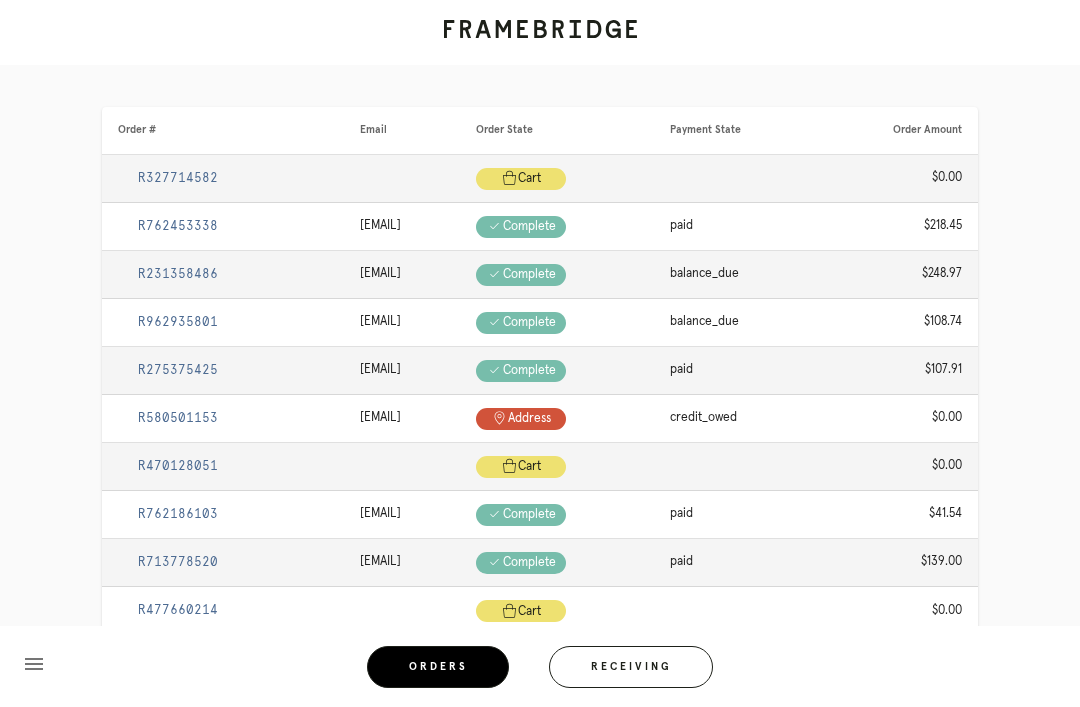 click on "Receiving" at bounding box center [631, 667] 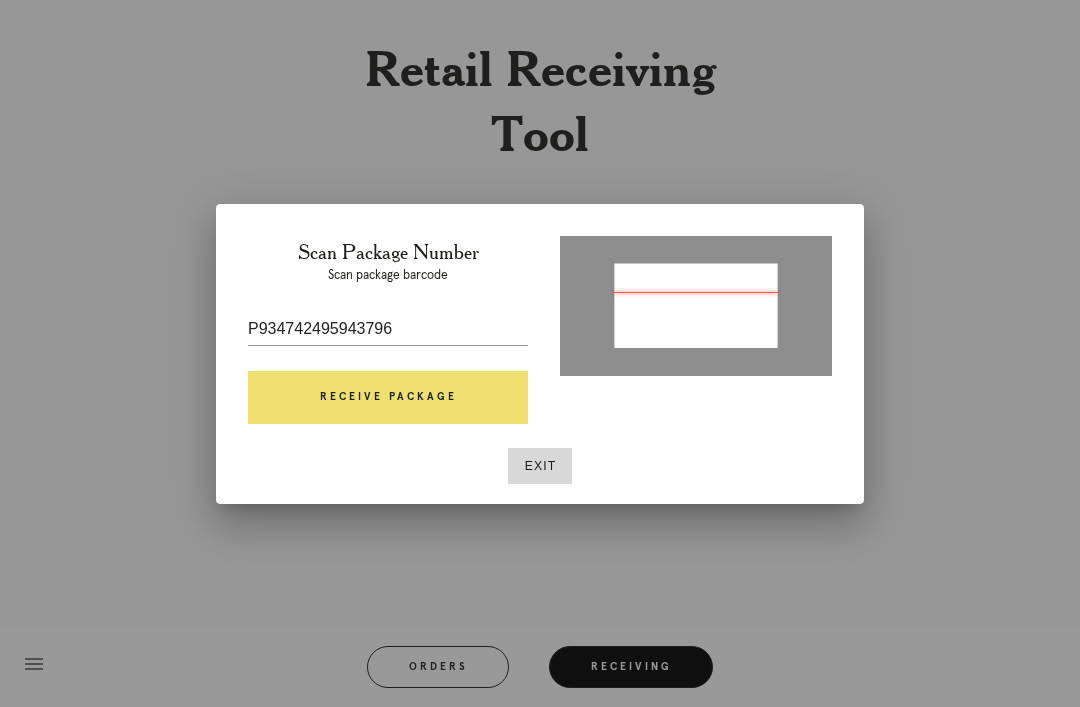 click on "Receive Package" at bounding box center [388, 398] 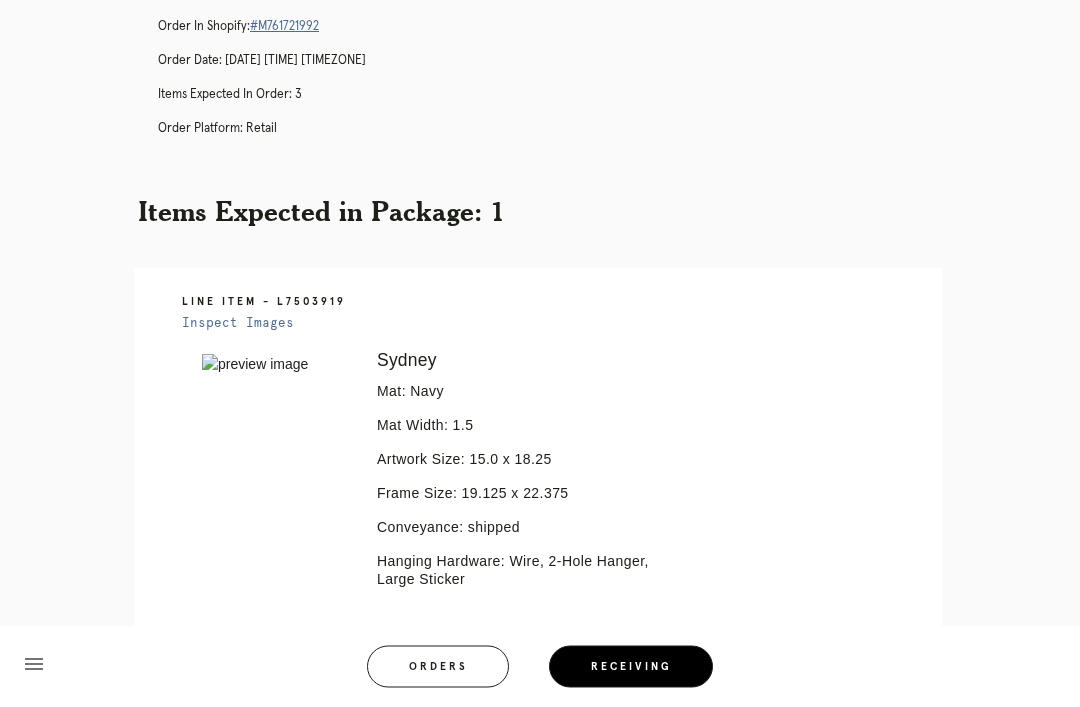 scroll, scrollTop: 218, scrollLeft: 0, axis: vertical 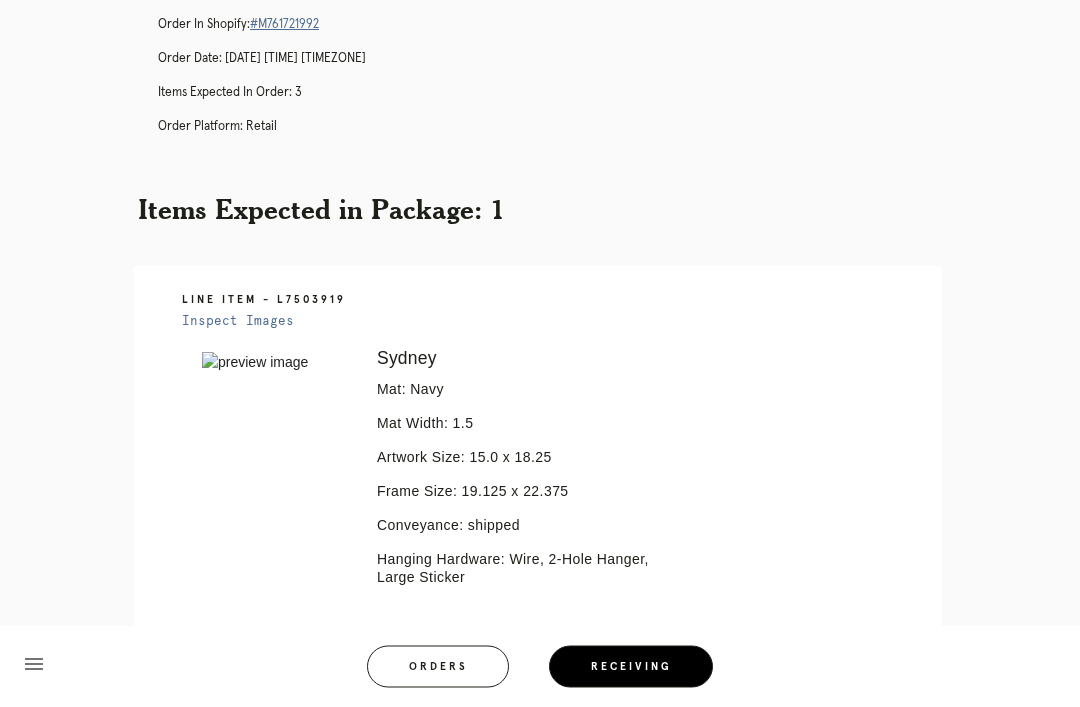 click on "Receiving" at bounding box center (631, 667) 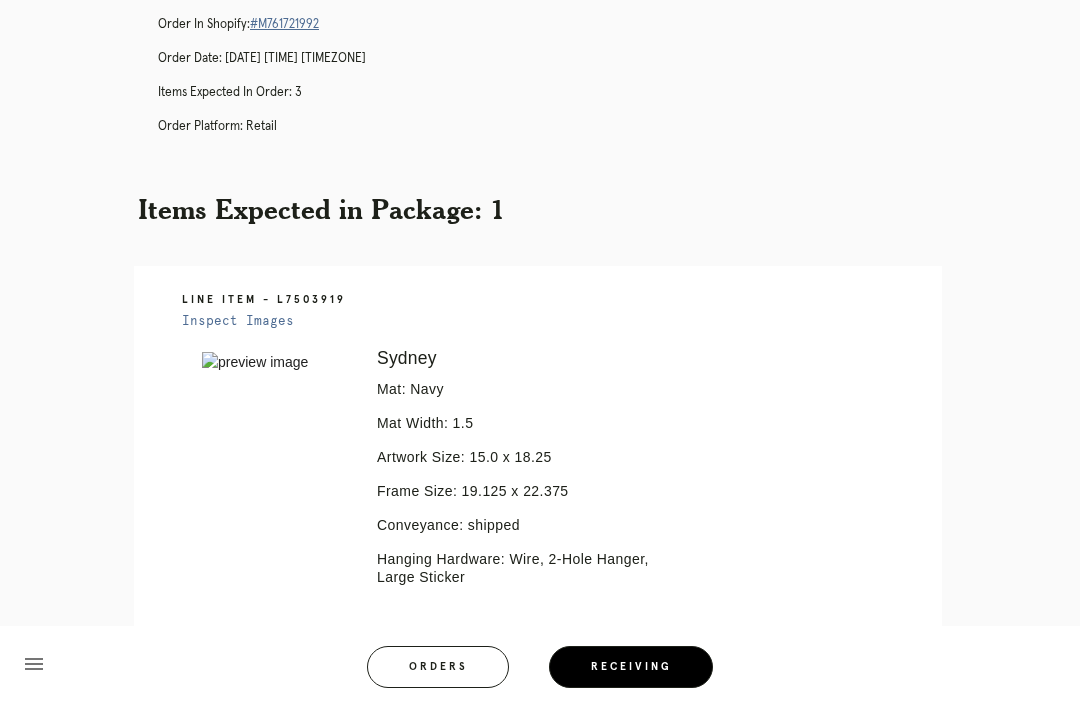 click on "Receiving" at bounding box center [631, 667] 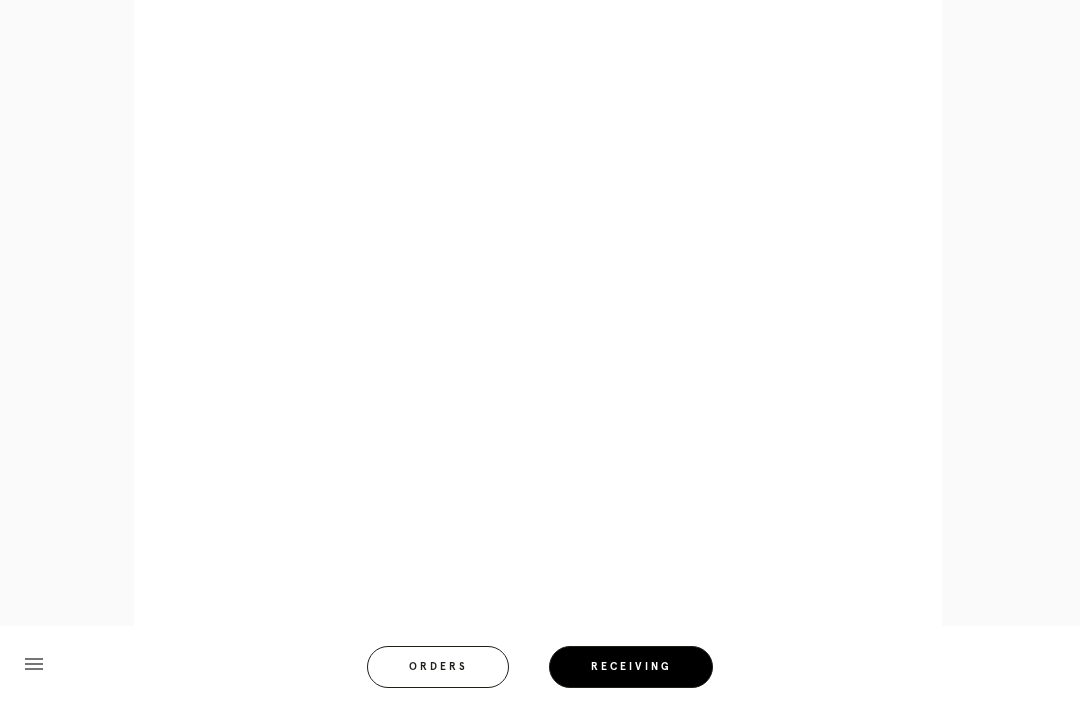 scroll, scrollTop: 858, scrollLeft: 0, axis: vertical 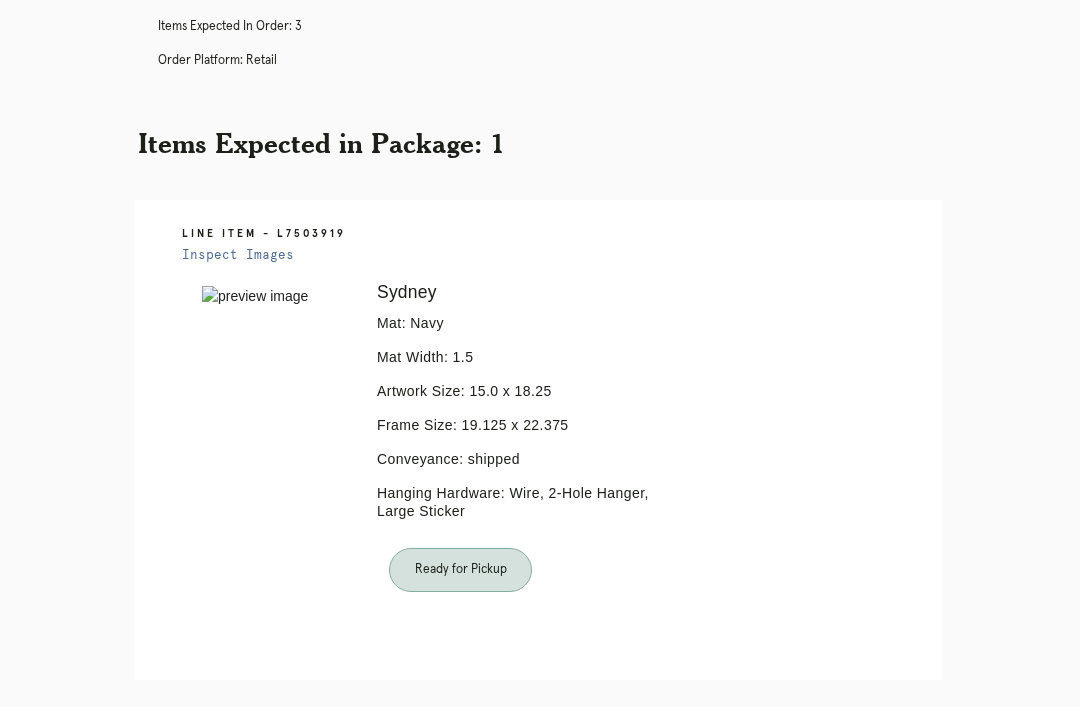 click on "Orders" at bounding box center (451, 808) 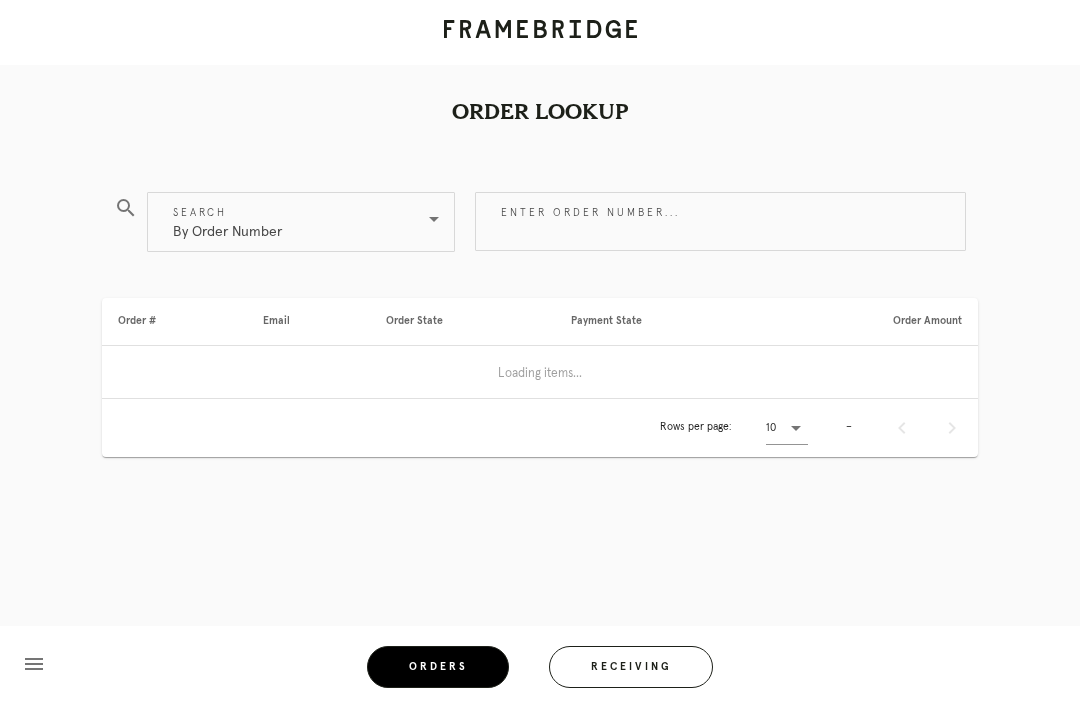 click on "Receiving" at bounding box center (631, 667) 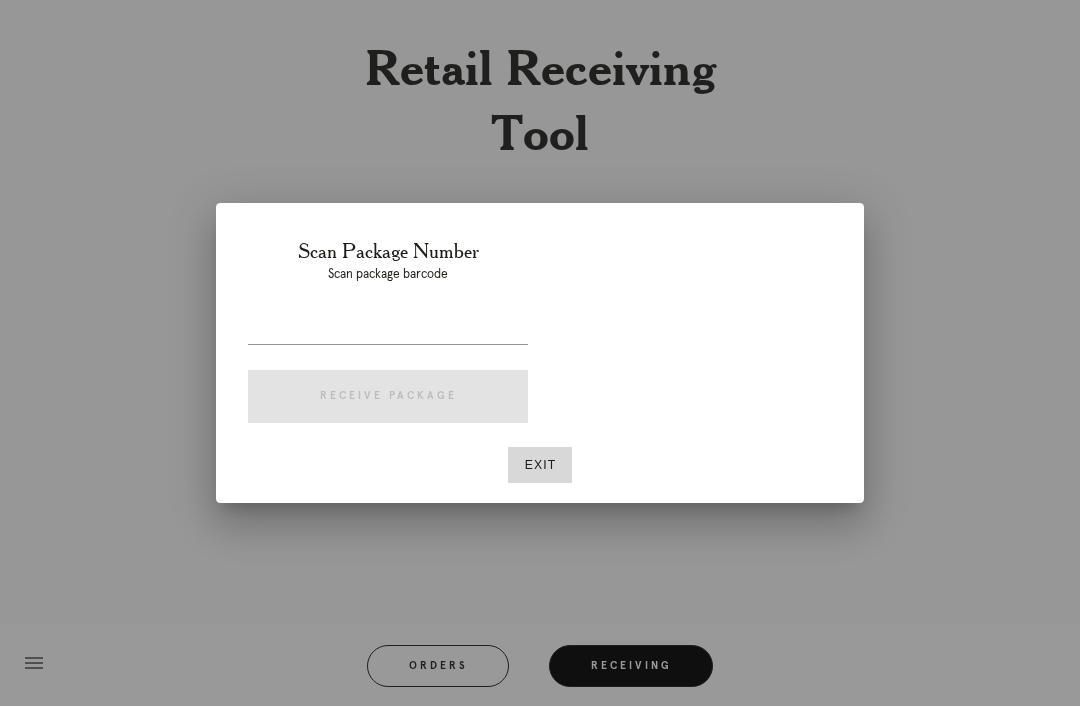 scroll, scrollTop: 64, scrollLeft: 0, axis: vertical 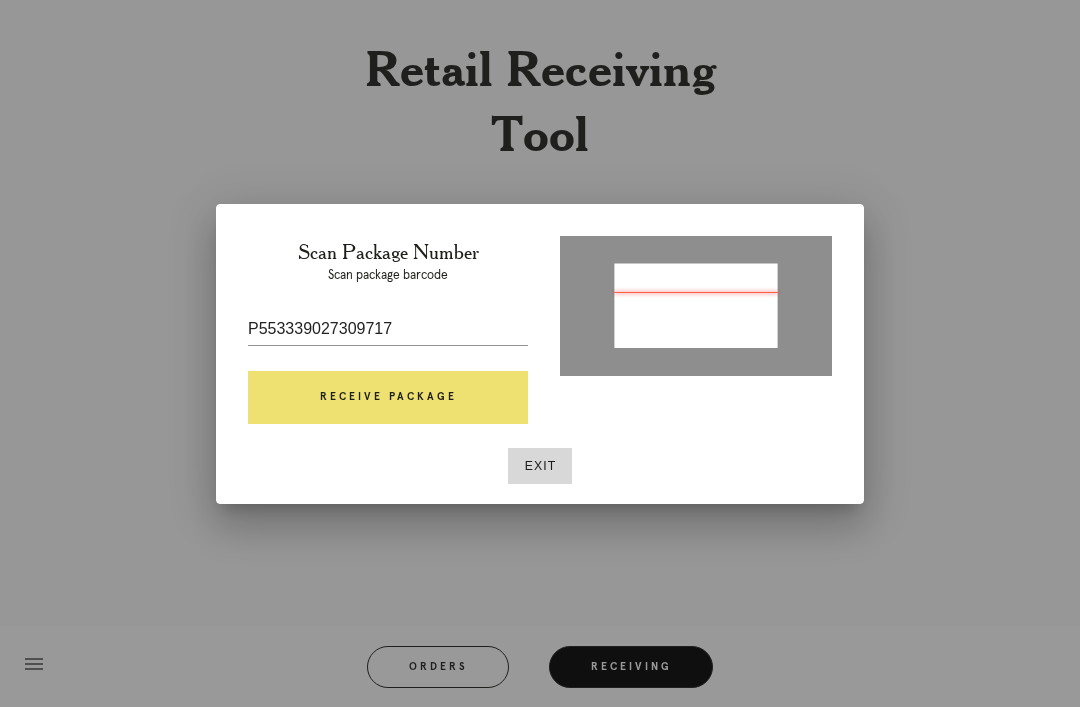 click on "Receive Package" at bounding box center (388, 398) 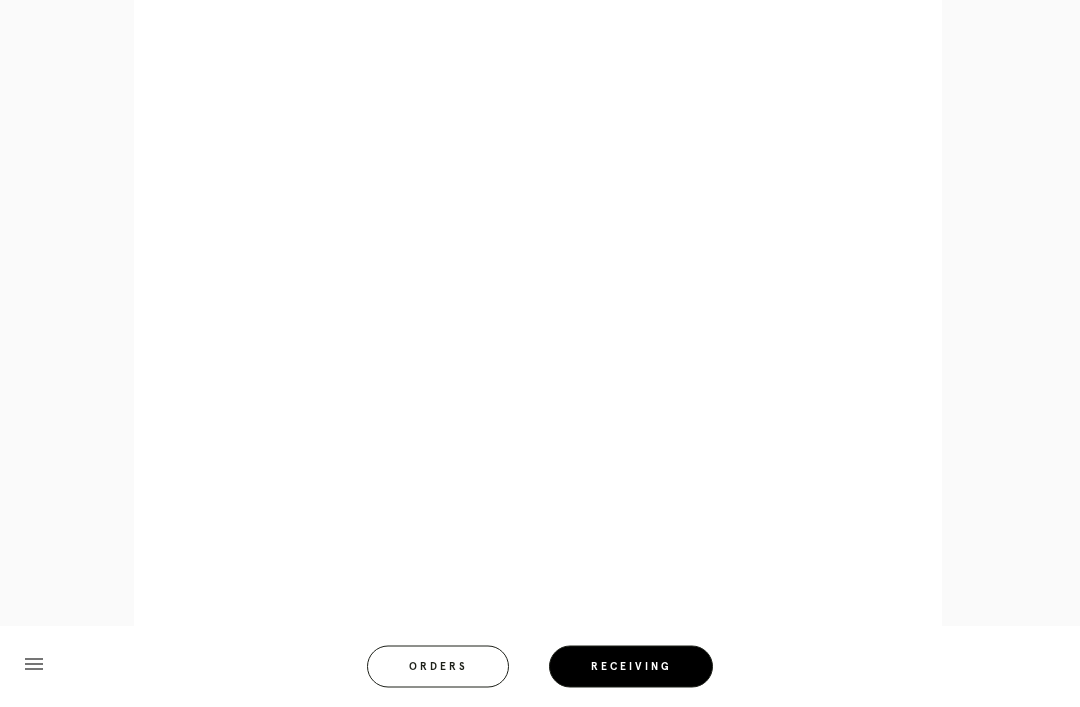 scroll, scrollTop: 858, scrollLeft: 0, axis: vertical 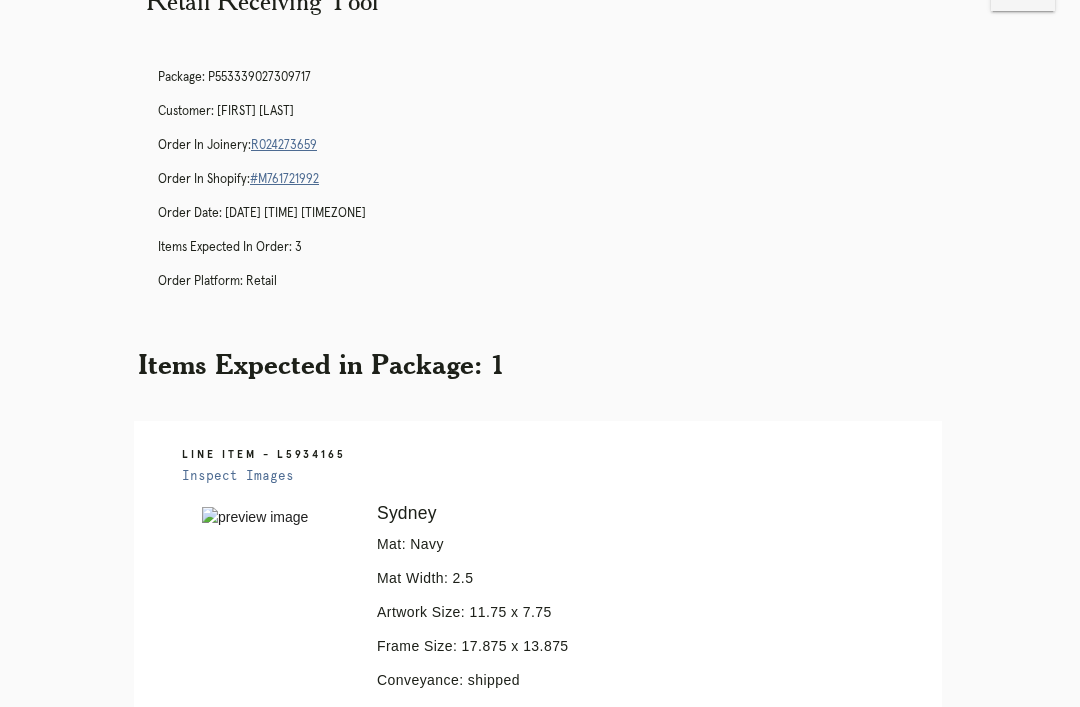 click on "Orders" at bounding box center (451, 1029) 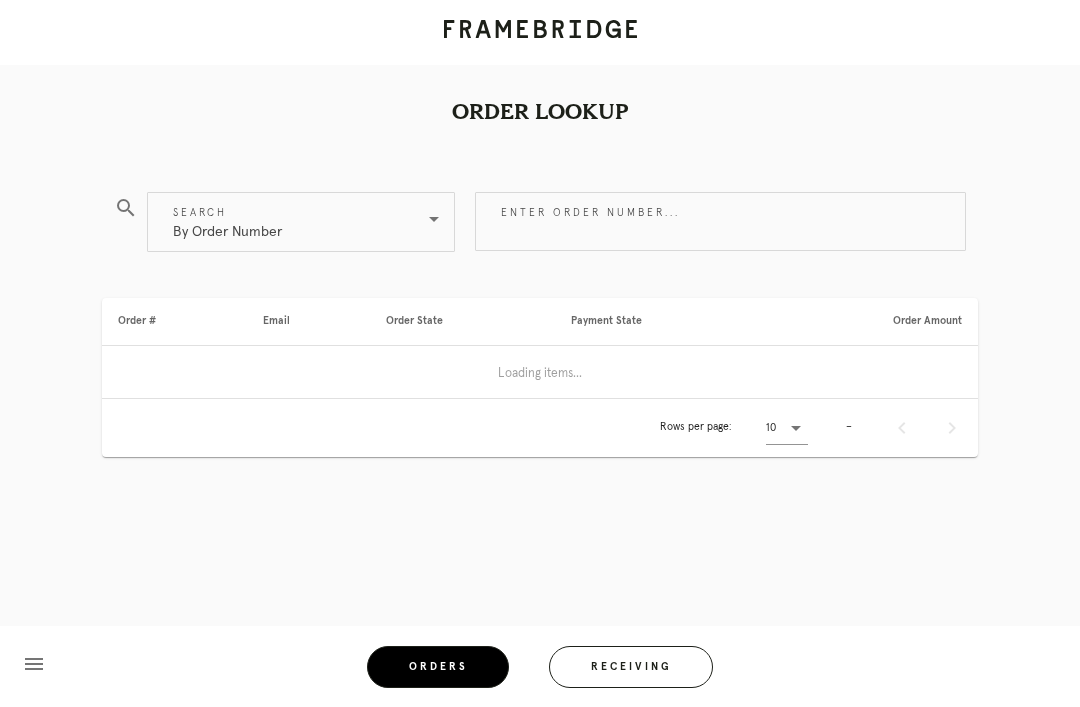 click on "Receiving" at bounding box center [631, 667] 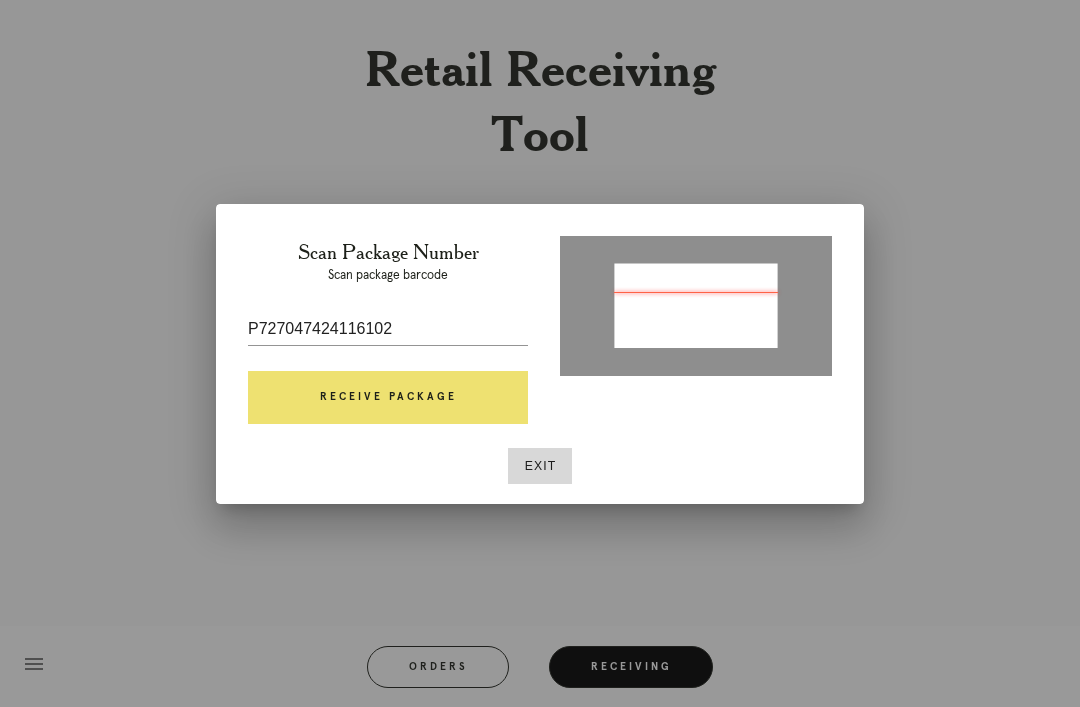 click on "Receive Package" at bounding box center (388, 398) 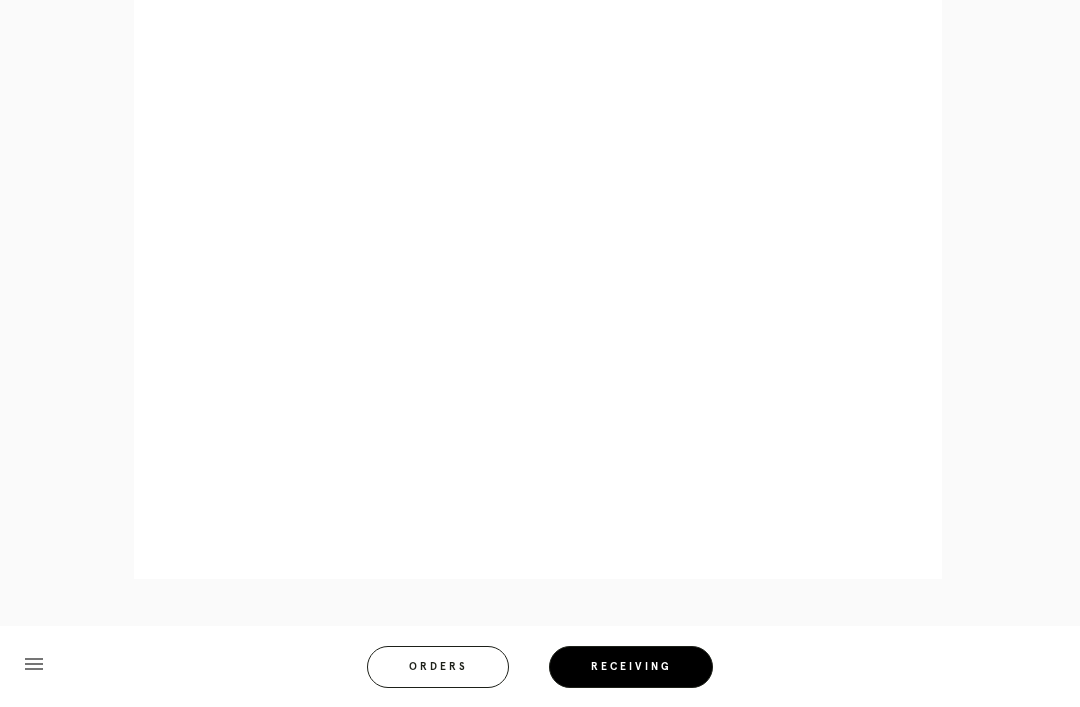 scroll, scrollTop: 858, scrollLeft: 0, axis: vertical 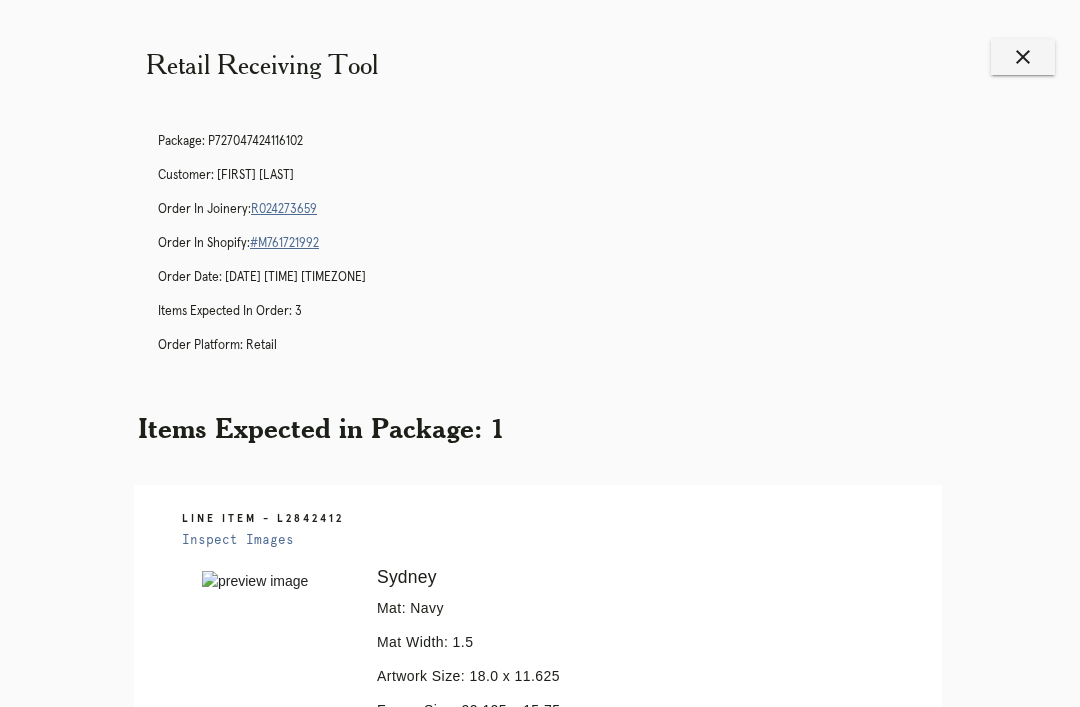 click on "Orders" at bounding box center (451, 1093) 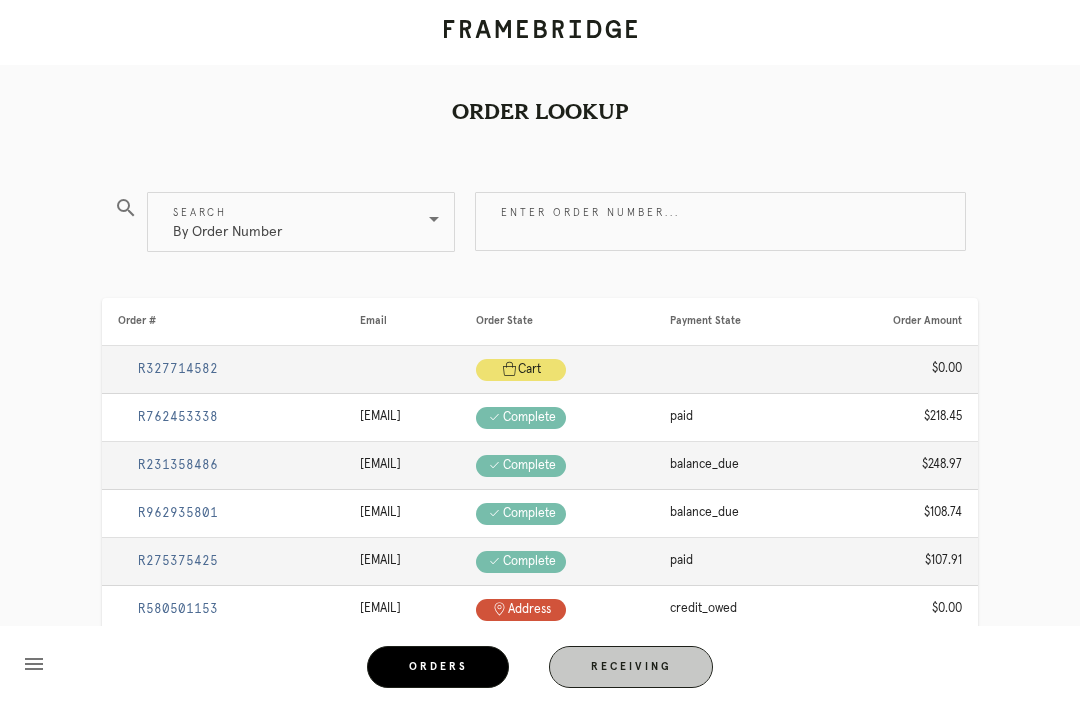 click on "Receiving" at bounding box center (631, 667) 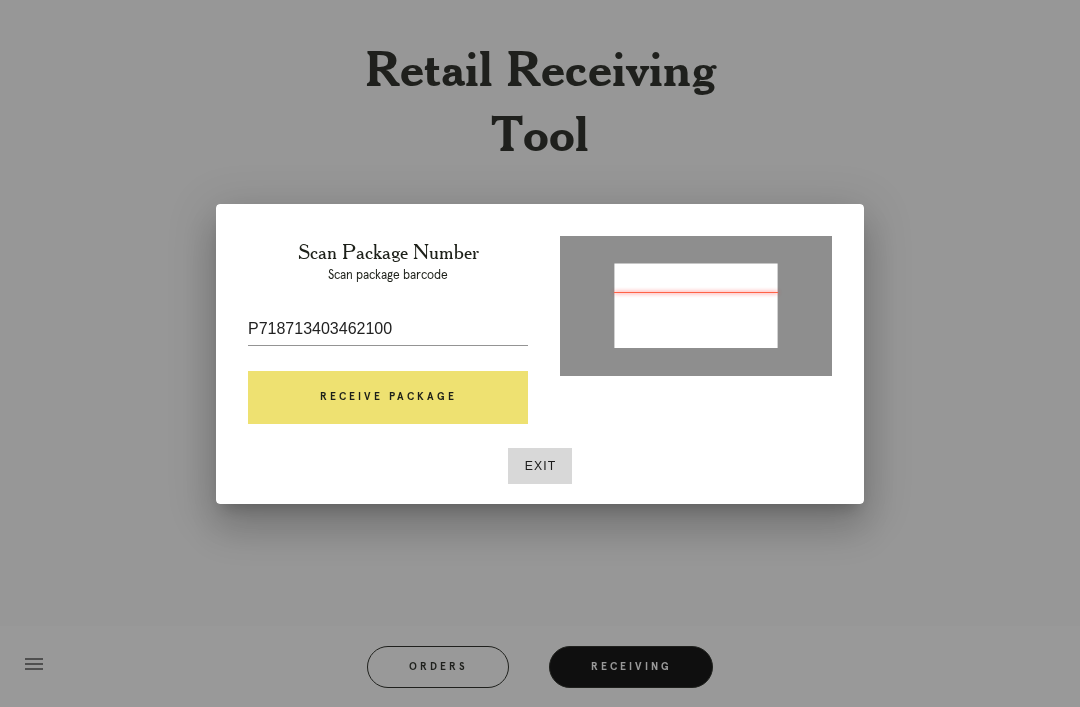 click on "Receive Package" at bounding box center [388, 398] 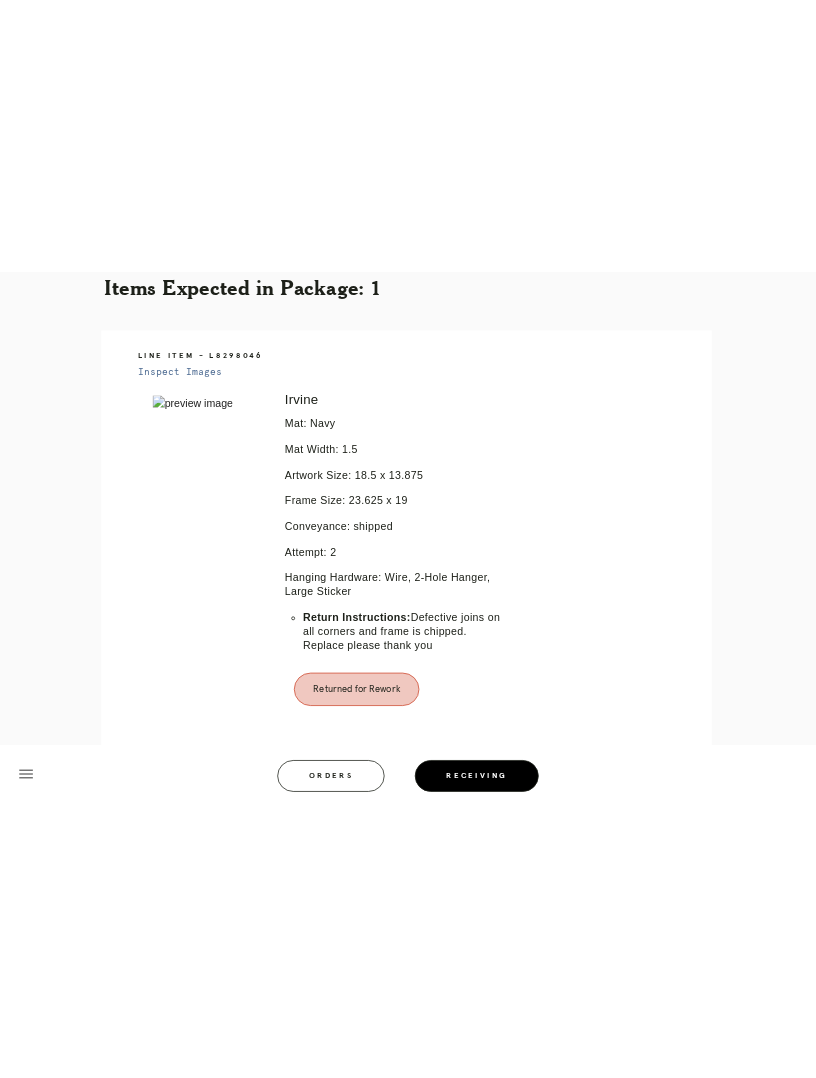 scroll, scrollTop: 0, scrollLeft: 0, axis: both 